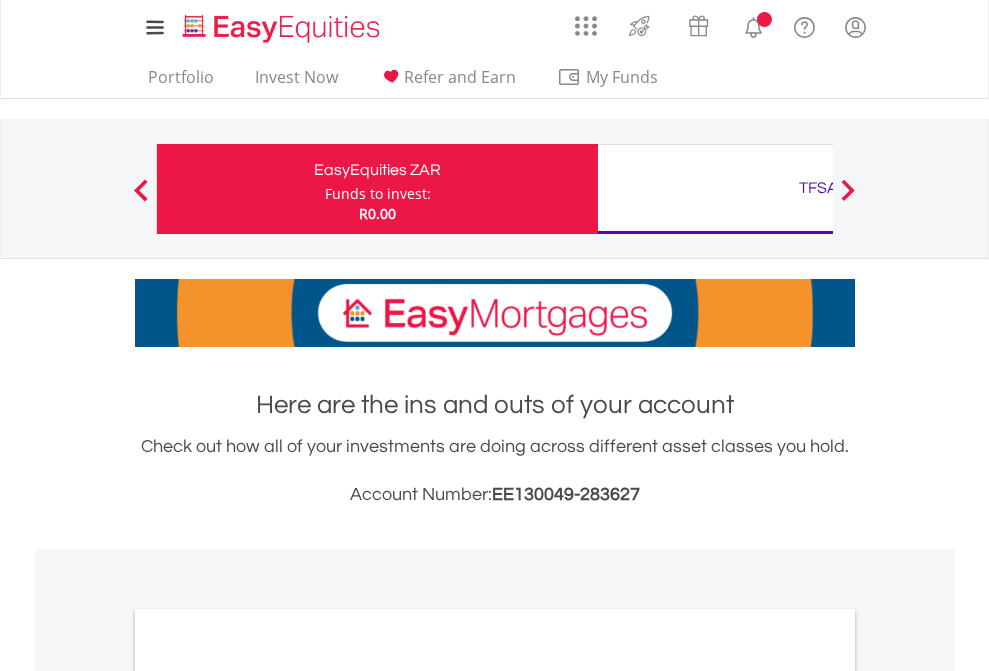 scroll, scrollTop: 0, scrollLeft: 0, axis: both 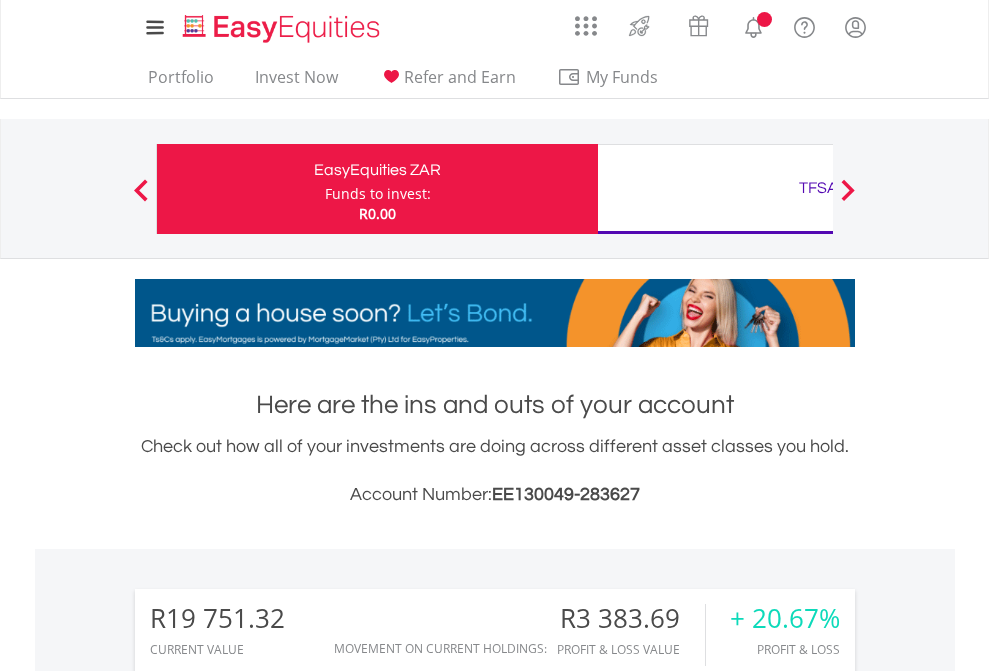 click on "Funds to invest:" at bounding box center (378, 194) 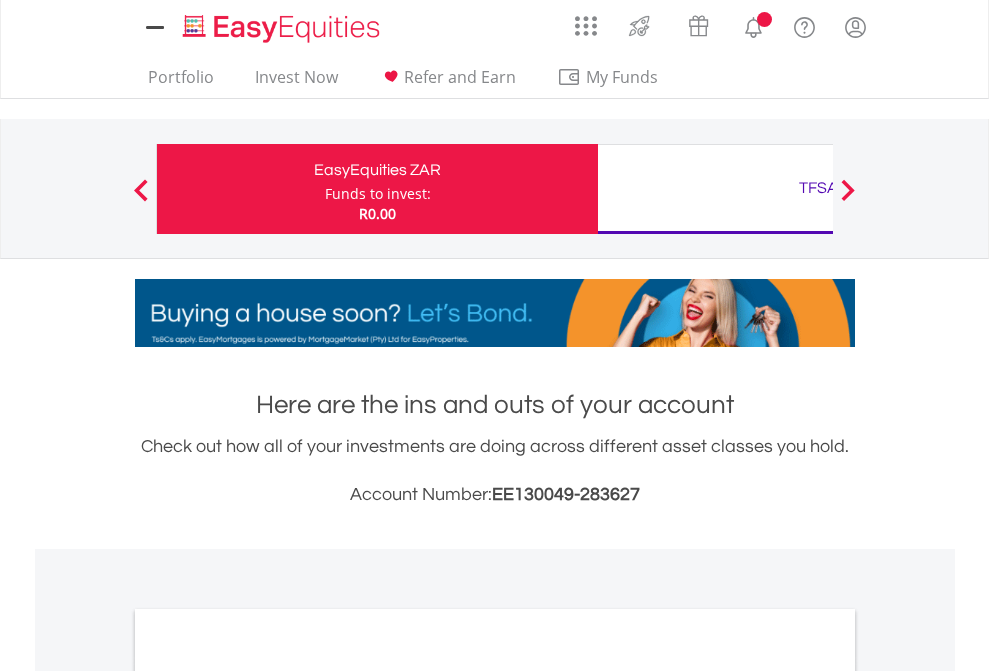 scroll, scrollTop: 0, scrollLeft: 0, axis: both 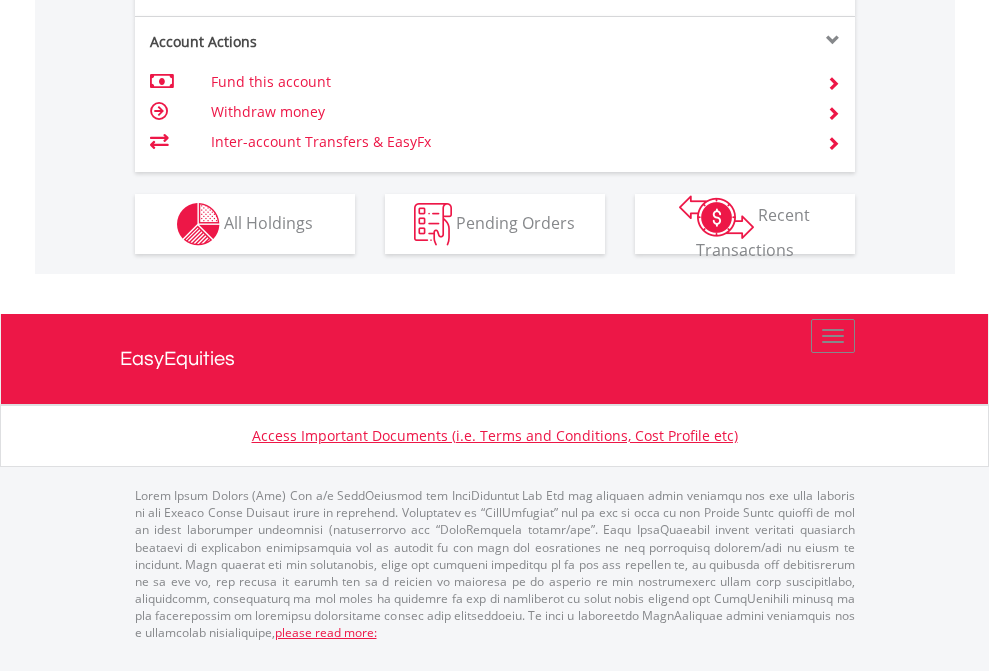 click on "Investment types" at bounding box center (706, -337) 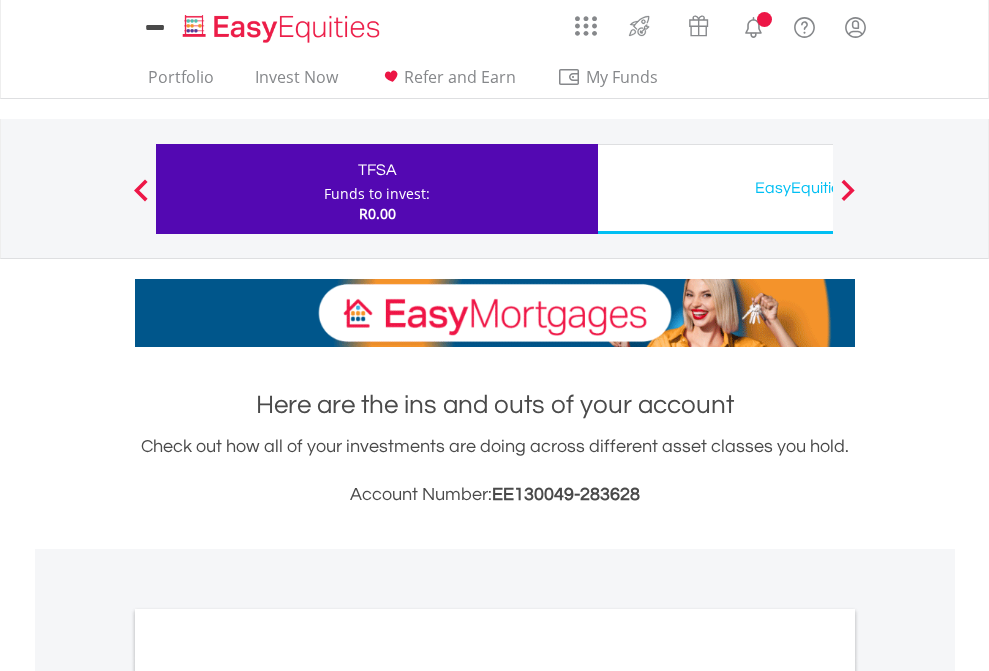 scroll, scrollTop: 0, scrollLeft: 0, axis: both 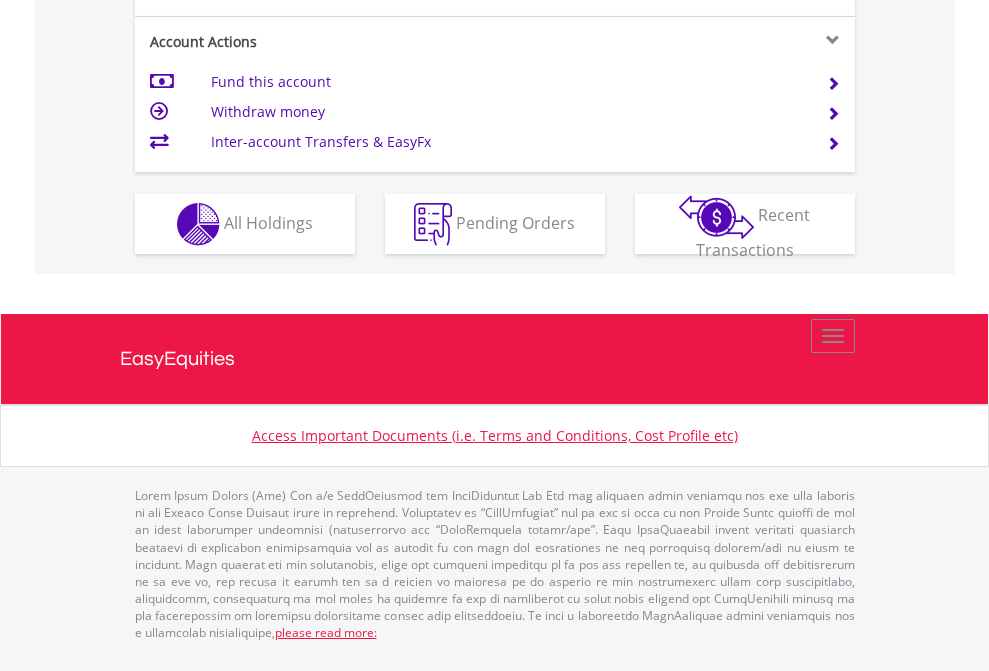 click on "Investment types" at bounding box center [706, -337] 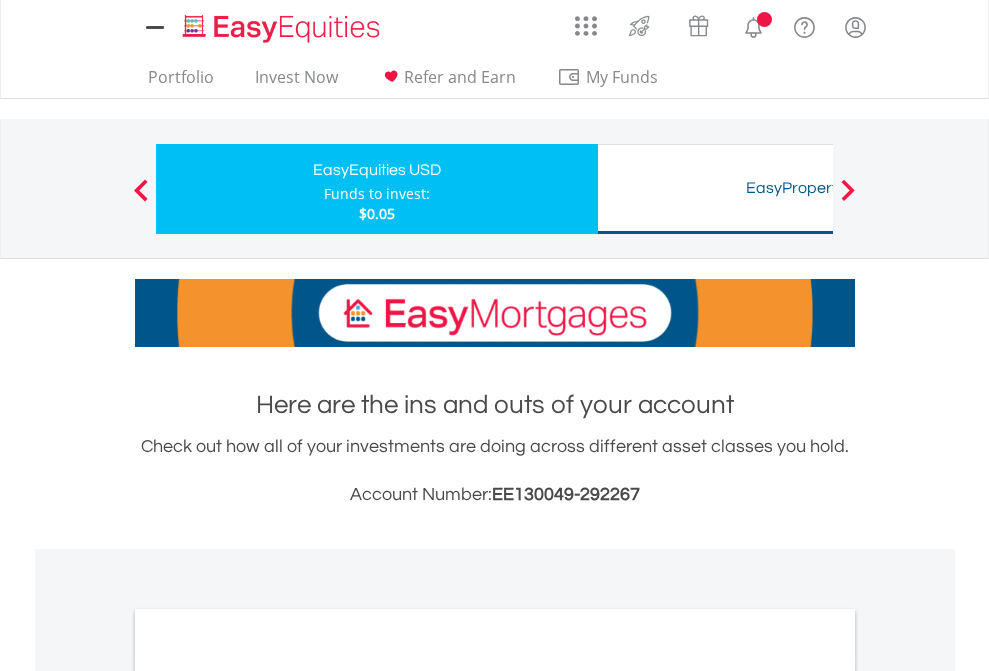 scroll, scrollTop: 0, scrollLeft: 0, axis: both 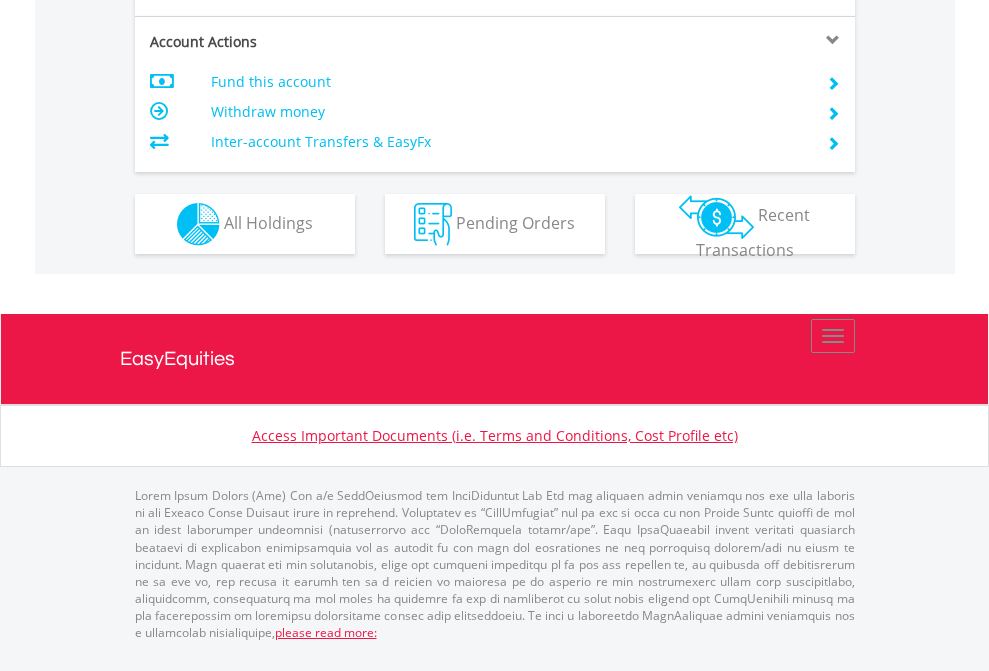 click on "Investment types" at bounding box center [706, -337] 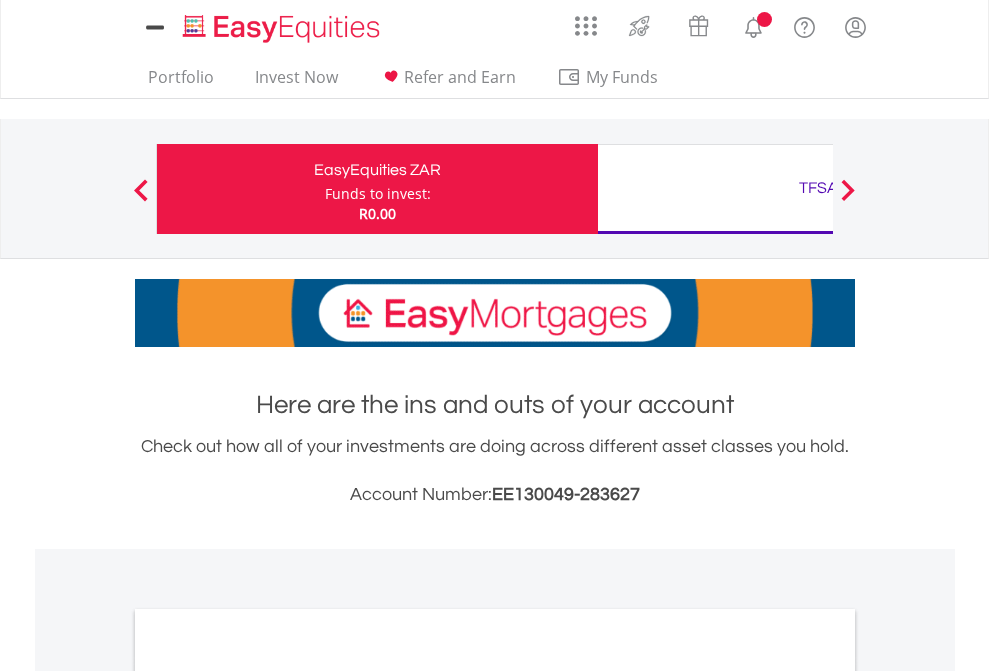 scroll, scrollTop: 0, scrollLeft: 0, axis: both 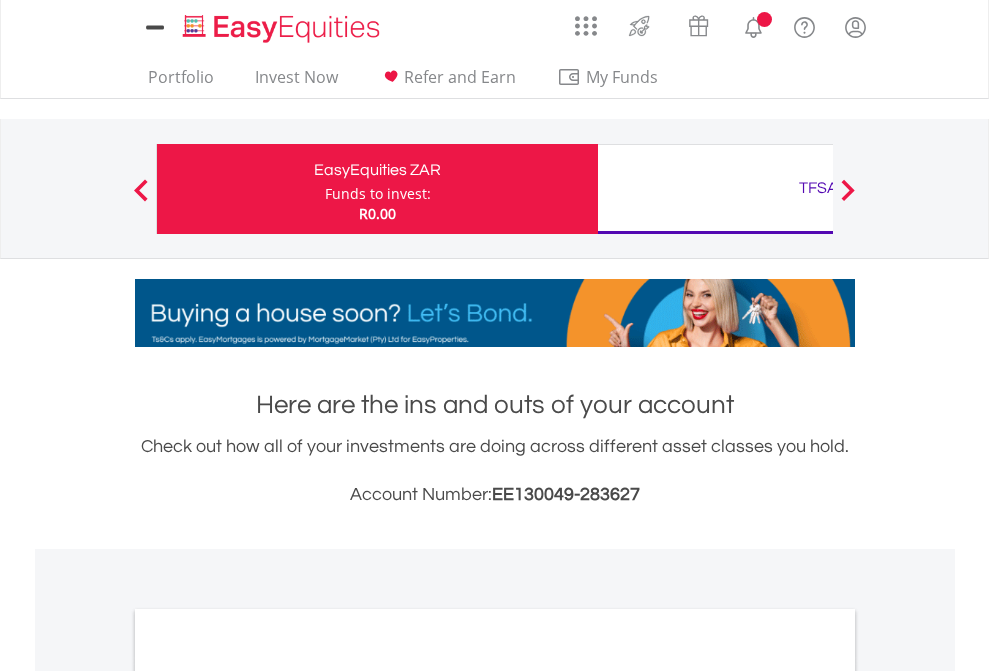 click on "All Holdings" at bounding box center (268, 1096) 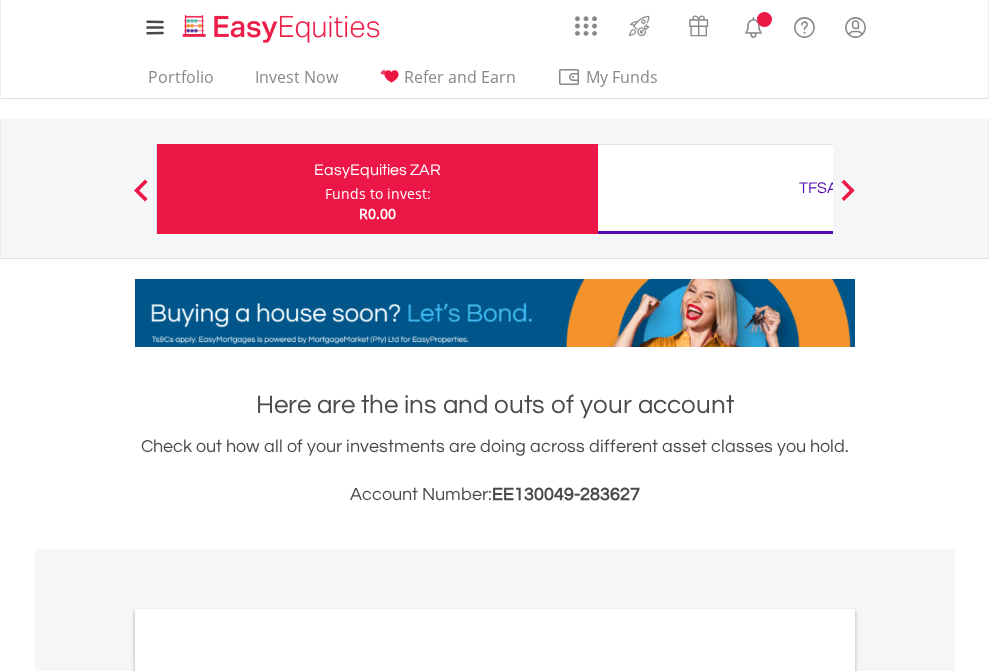 scroll, scrollTop: 1202, scrollLeft: 0, axis: vertical 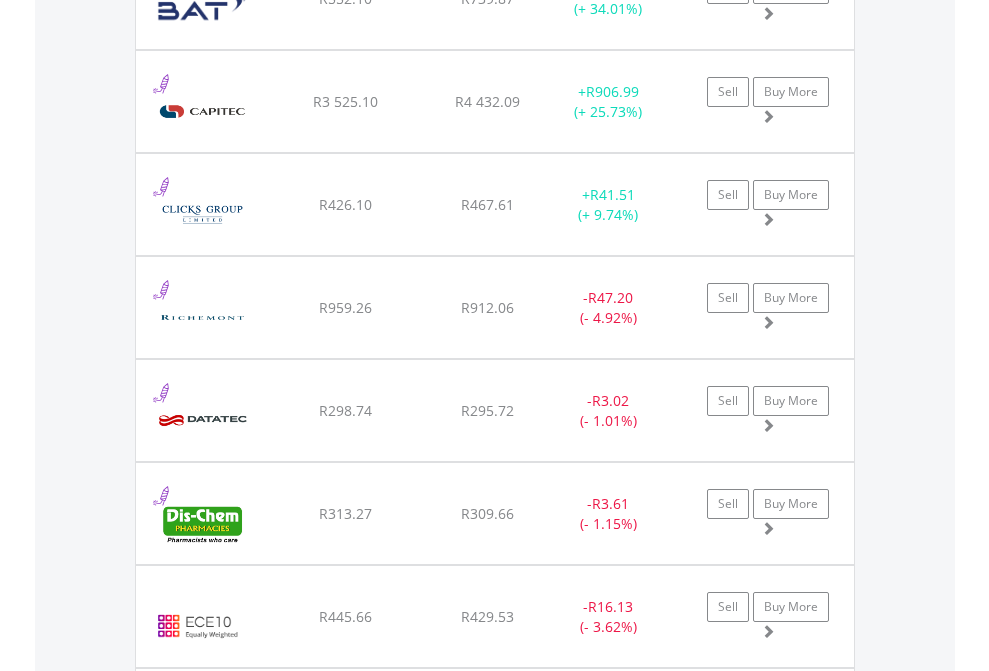 click on "TFSA" at bounding box center (818, -2076) 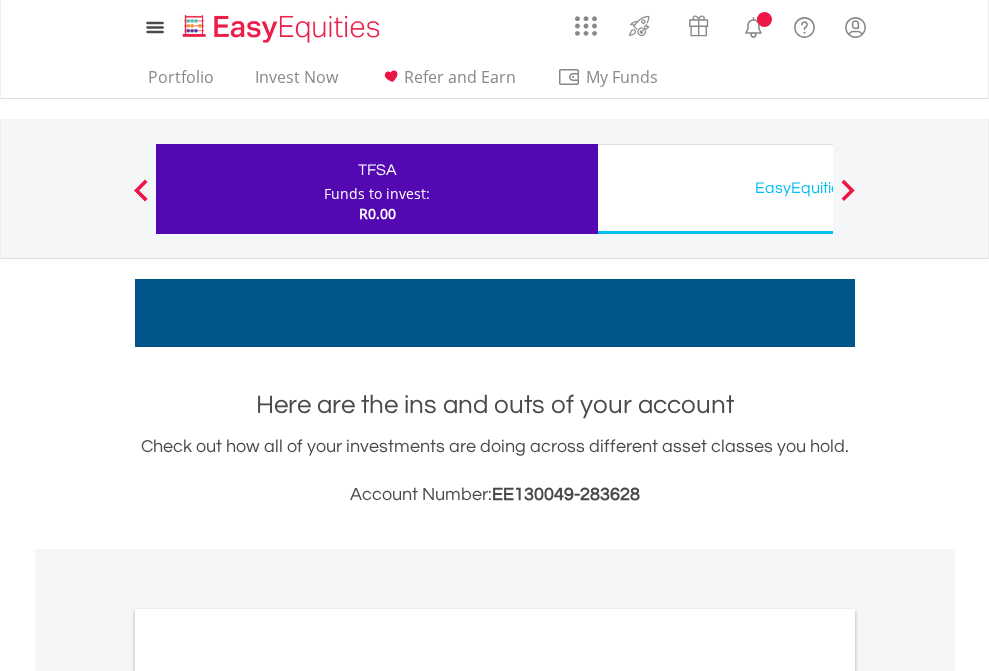 scroll, scrollTop: 1202, scrollLeft: 0, axis: vertical 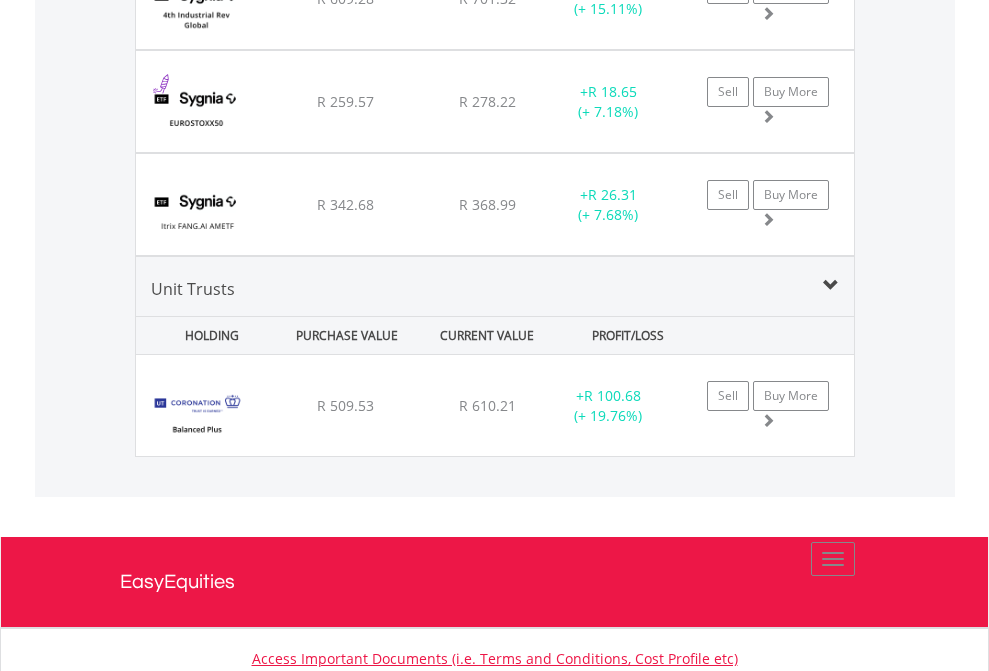 click on "EasyEquities USD" at bounding box center [818, -2116] 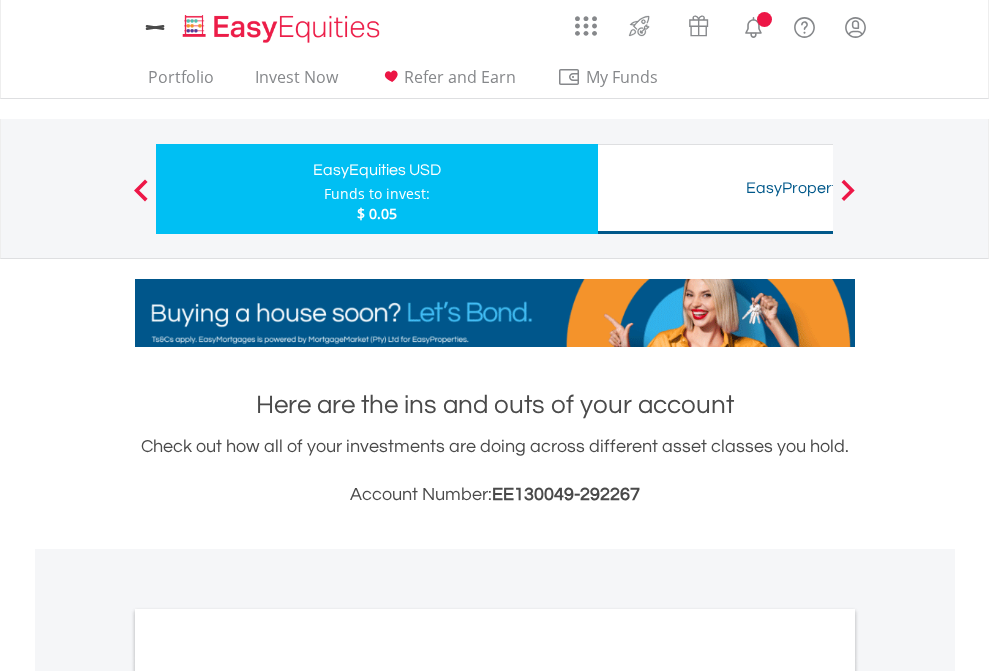 scroll, scrollTop: 0, scrollLeft: 0, axis: both 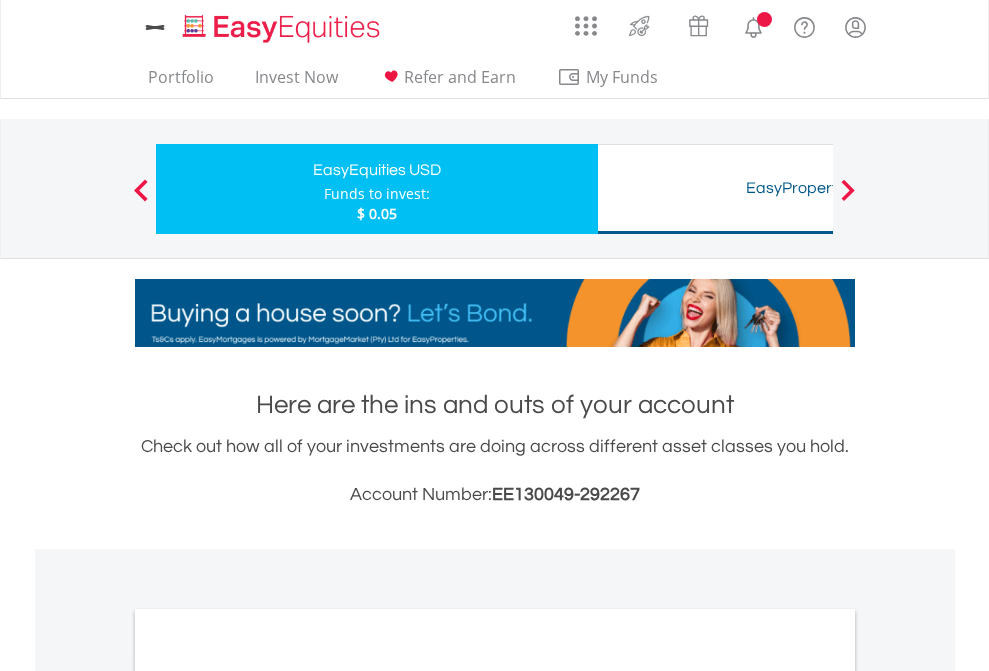 click on "All Holdings" at bounding box center [268, 1096] 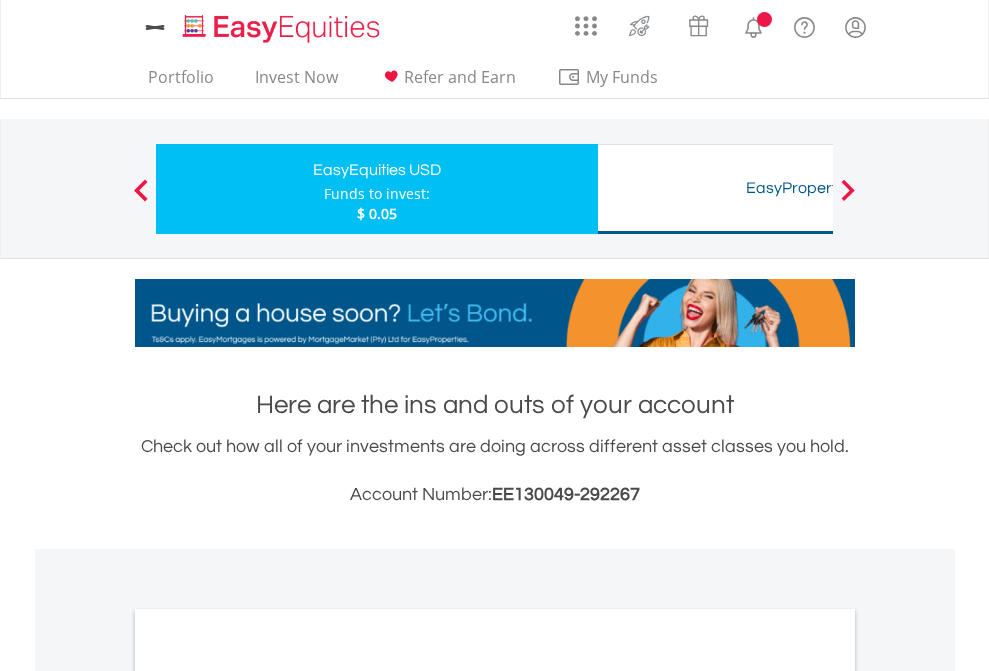 scroll, scrollTop: 1202, scrollLeft: 0, axis: vertical 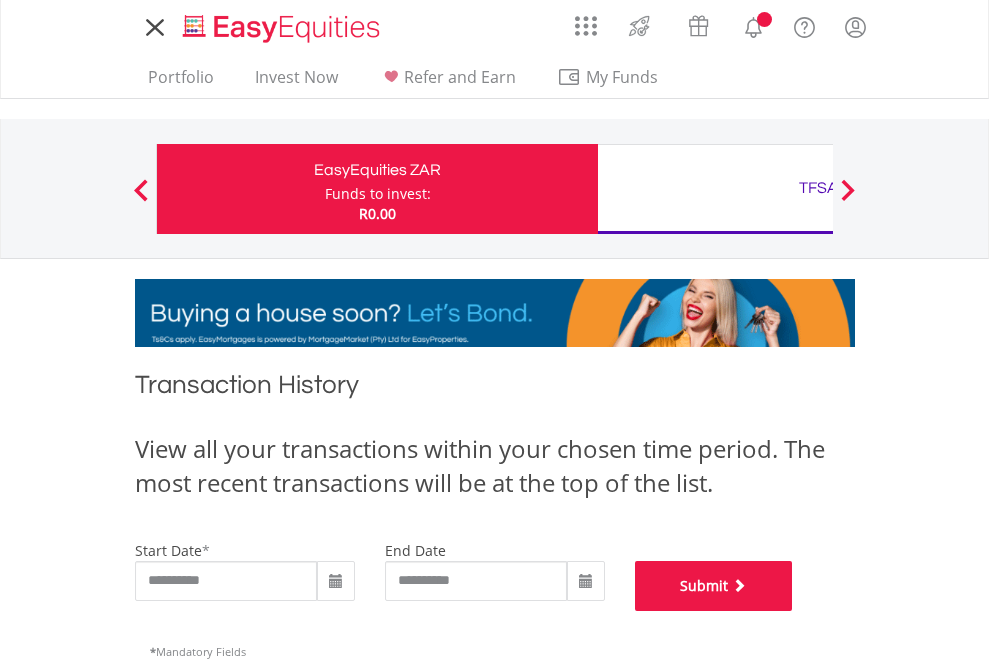 click on "Submit" at bounding box center (714, 586) 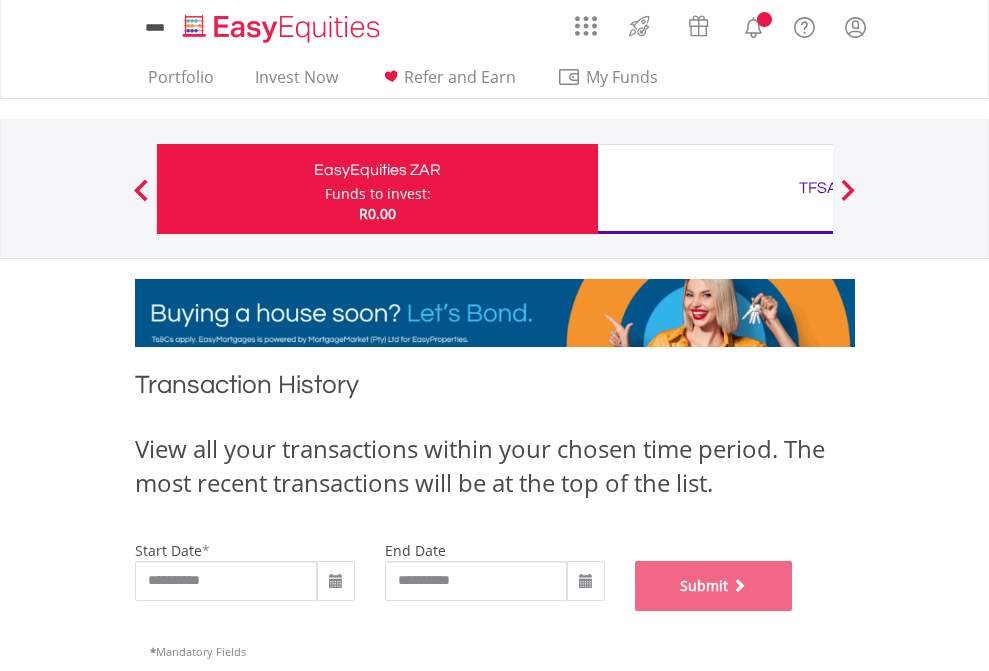 scroll, scrollTop: 811, scrollLeft: 0, axis: vertical 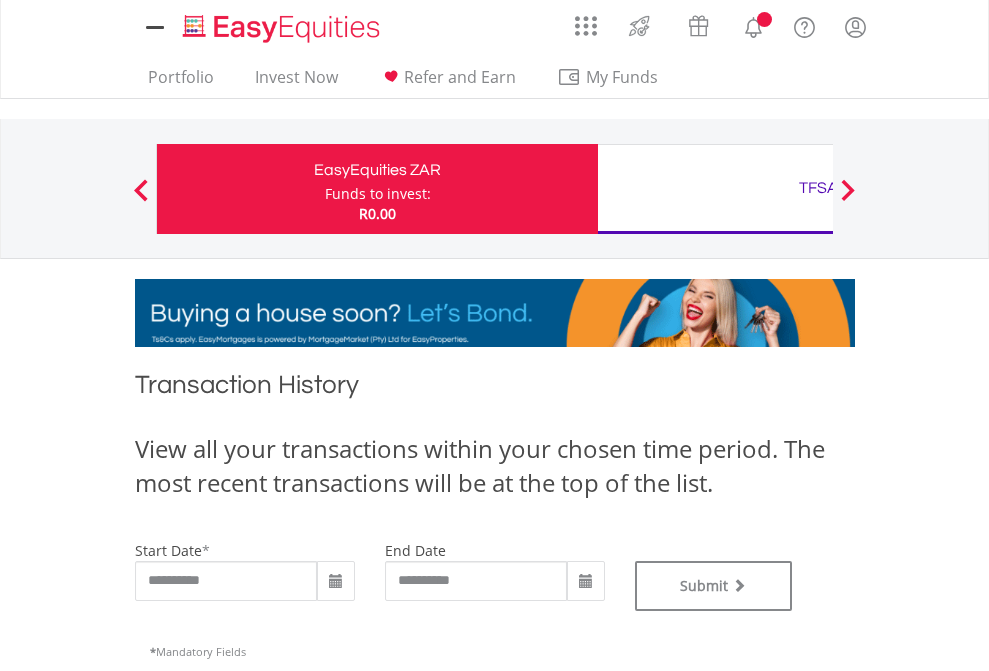 click on "TFSA" at bounding box center [818, 188] 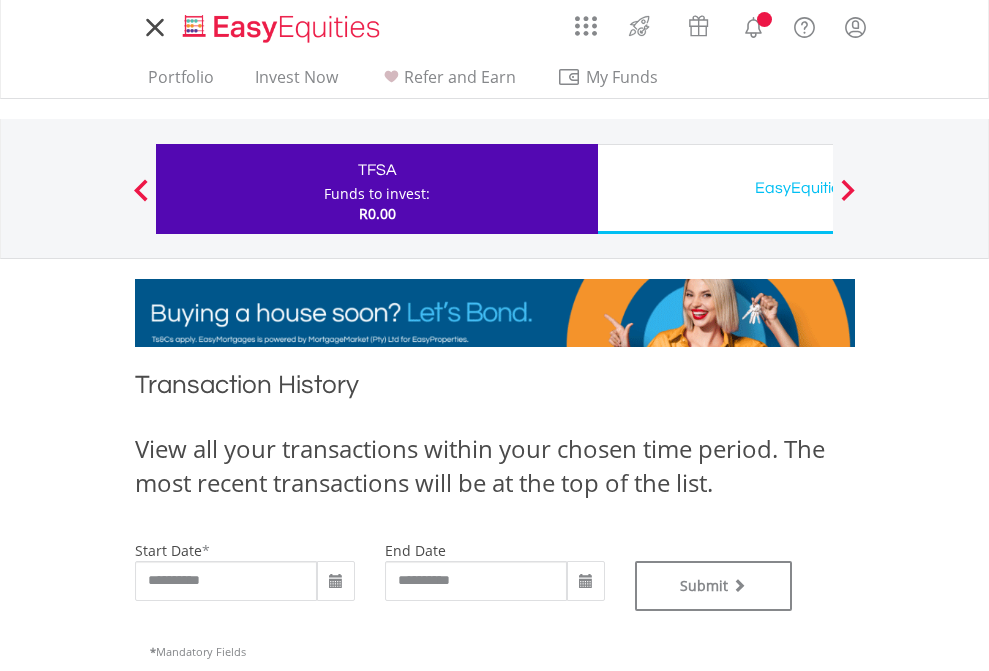 scroll, scrollTop: 0, scrollLeft: 0, axis: both 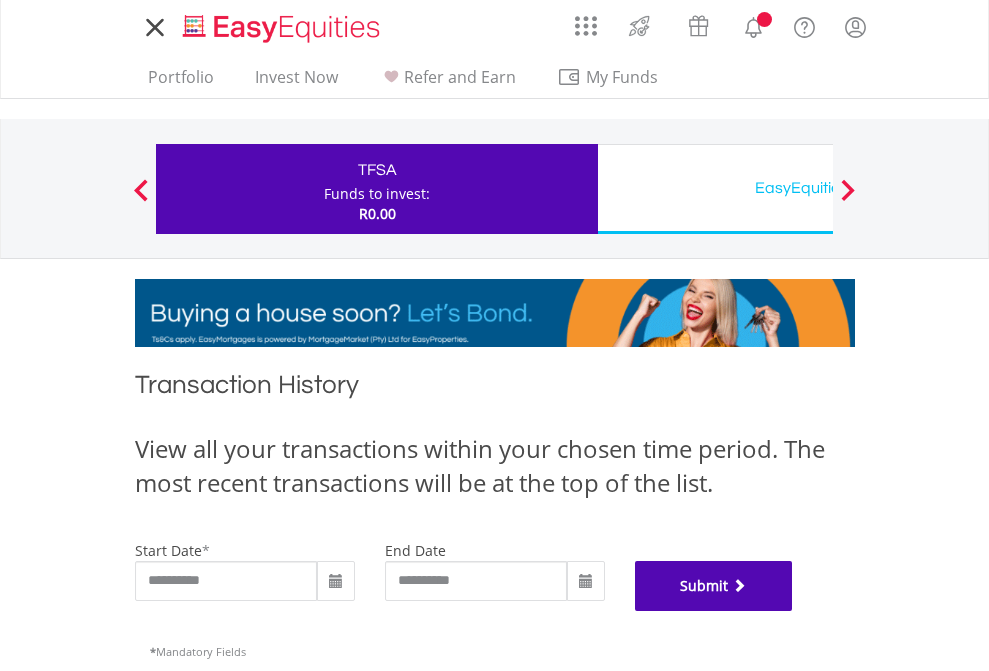 click on "Submit" at bounding box center (714, 586) 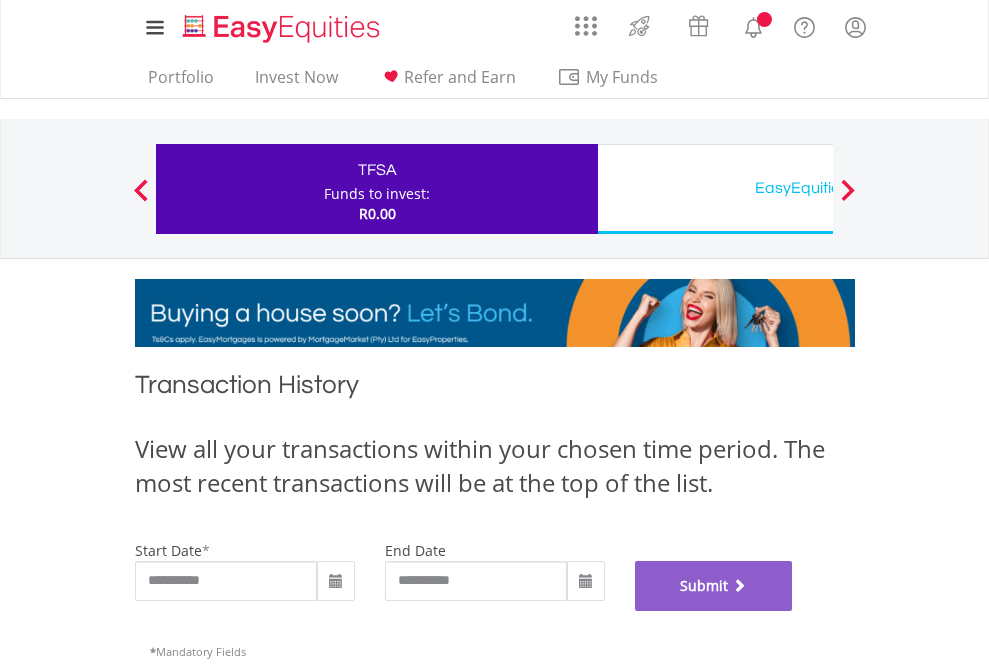 scroll, scrollTop: 811, scrollLeft: 0, axis: vertical 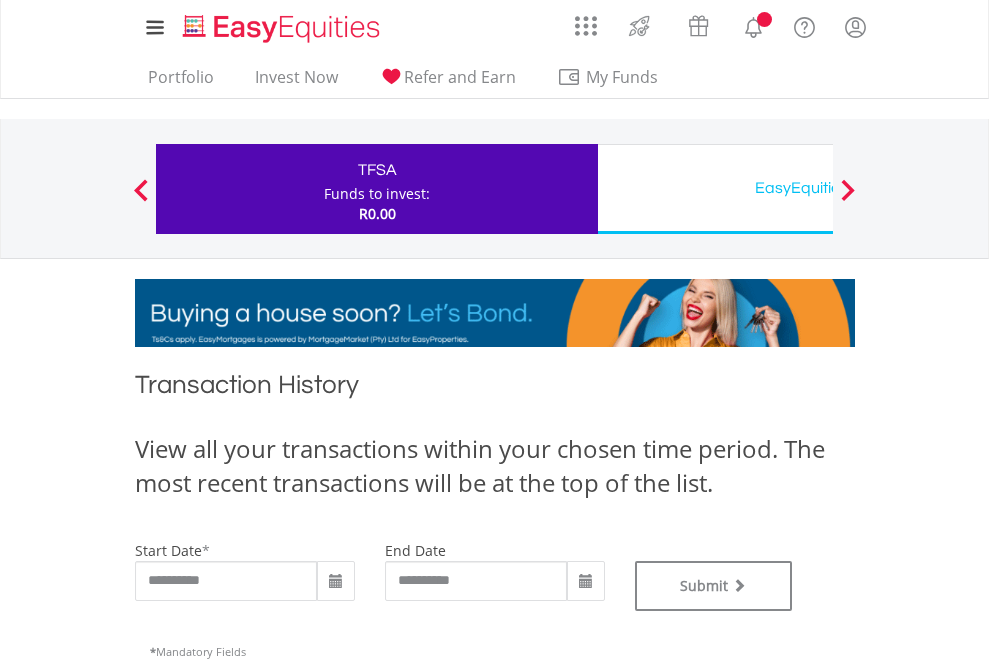 click on "EasyEquities USD" at bounding box center [818, 188] 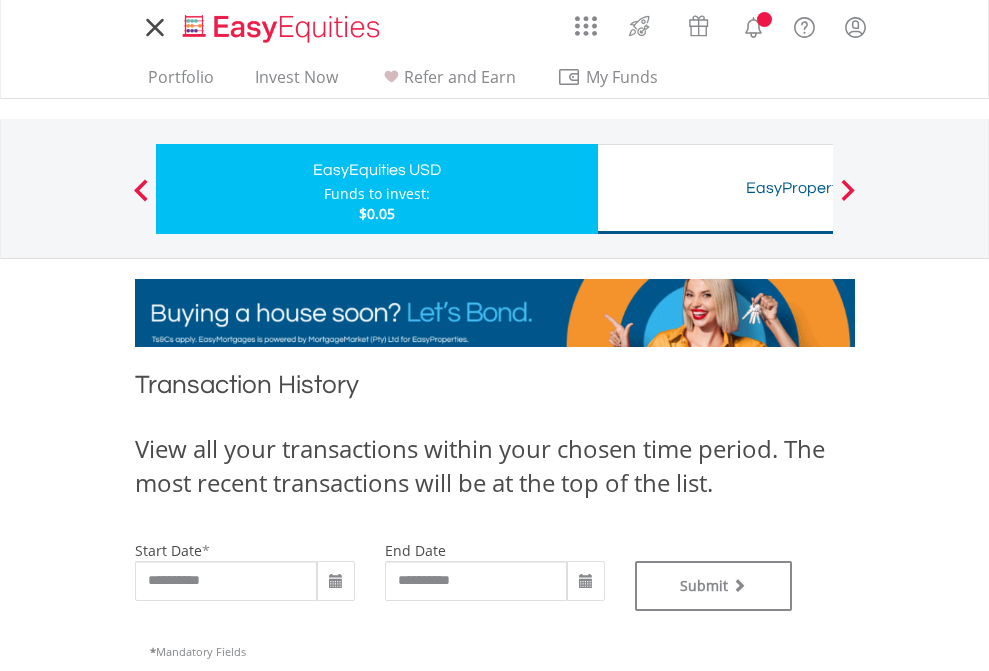 scroll, scrollTop: 0, scrollLeft: 0, axis: both 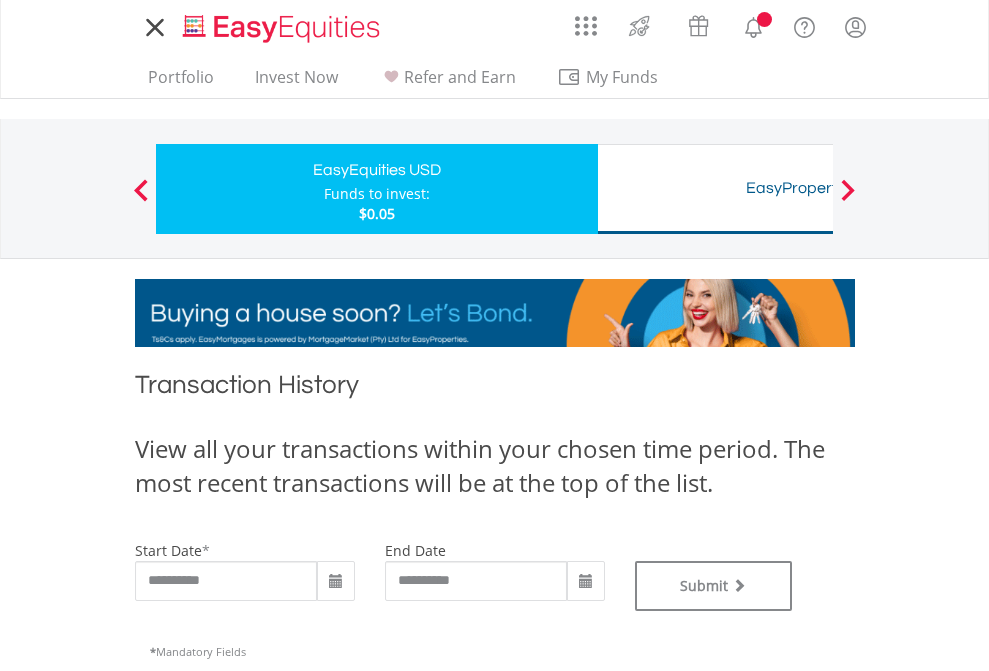 type on "**********" 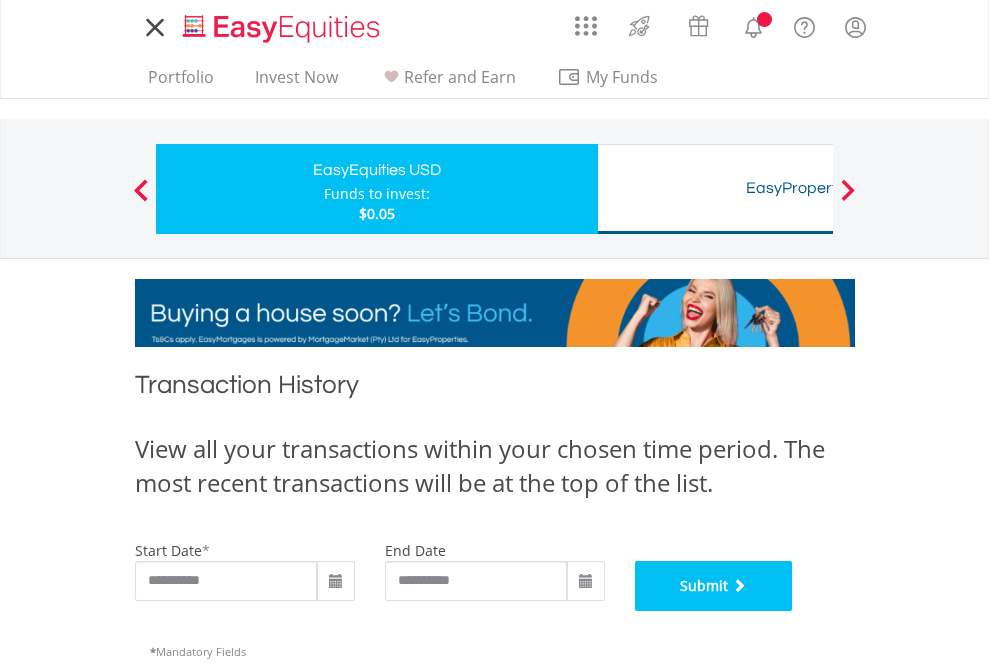 click on "Submit" at bounding box center (714, 586) 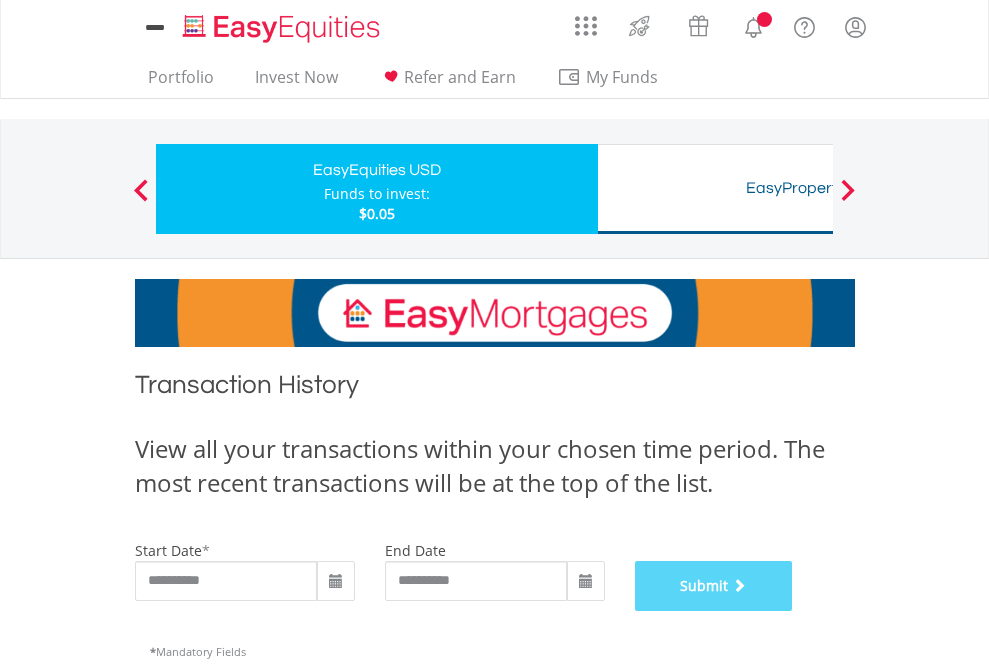 scroll, scrollTop: 811, scrollLeft: 0, axis: vertical 